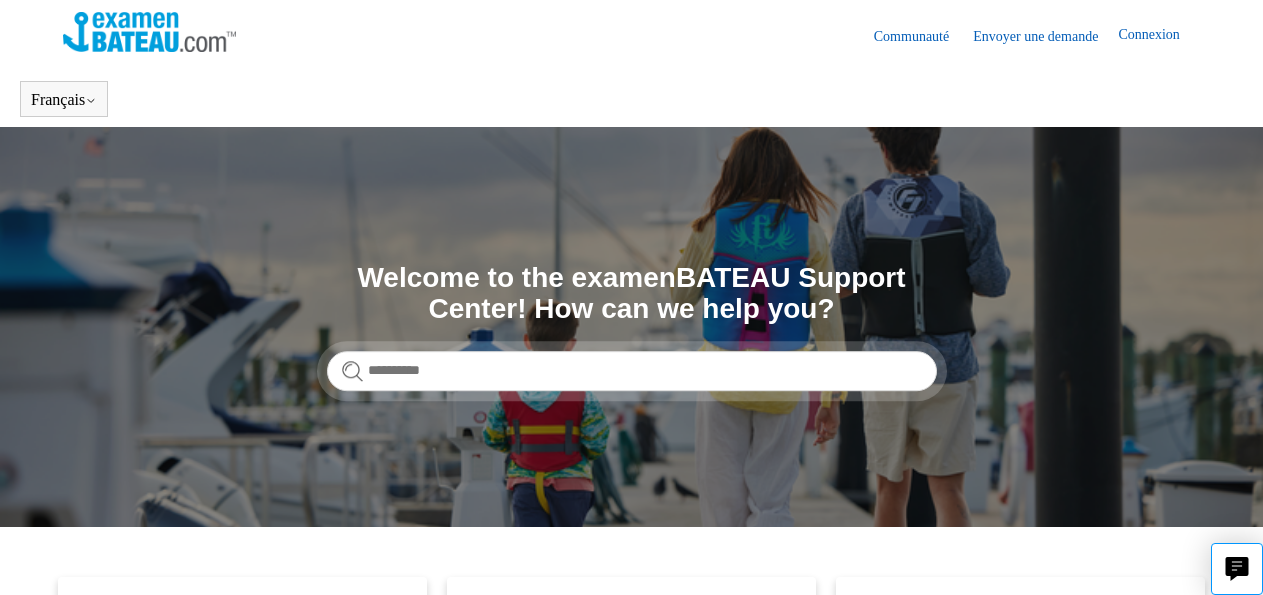 scroll, scrollTop: 0, scrollLeft: 0, axis: both 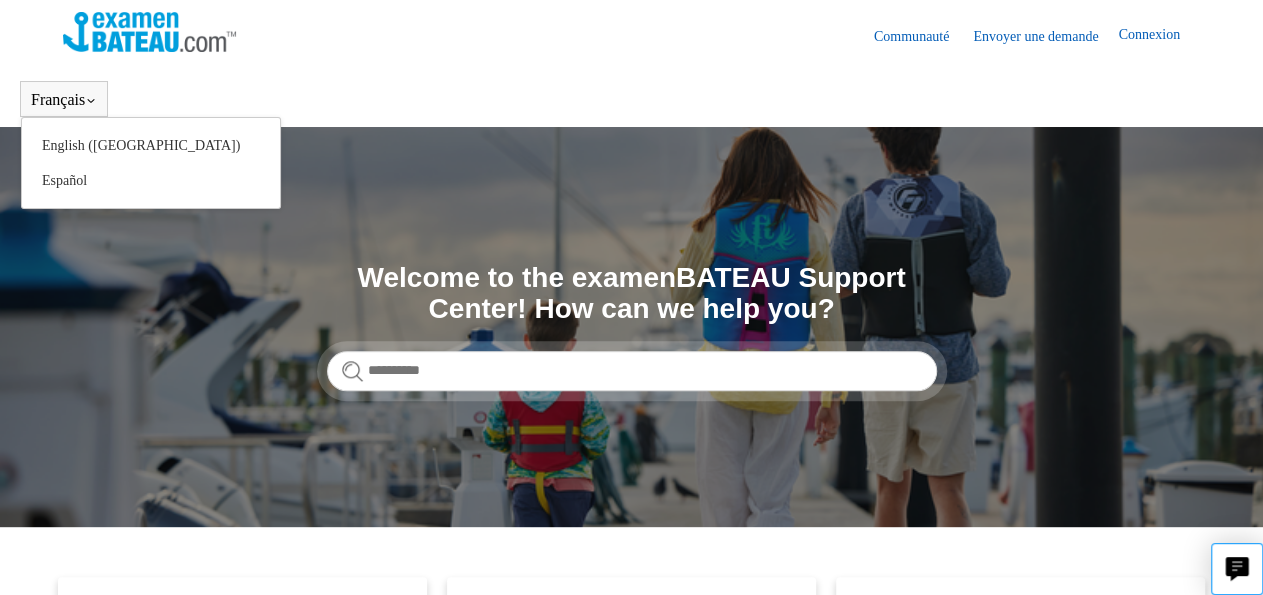 click on "Français" at bounding box center [64, 100] 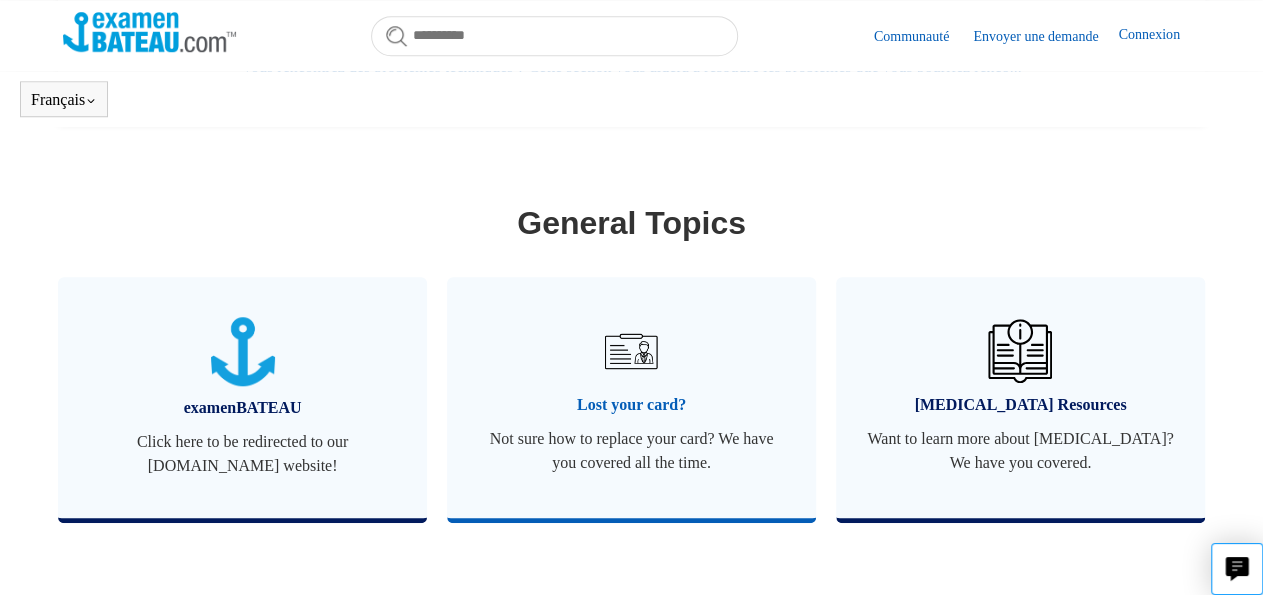 scroll, scrollTop: 776, scrollLeft: 0, axis: vertical 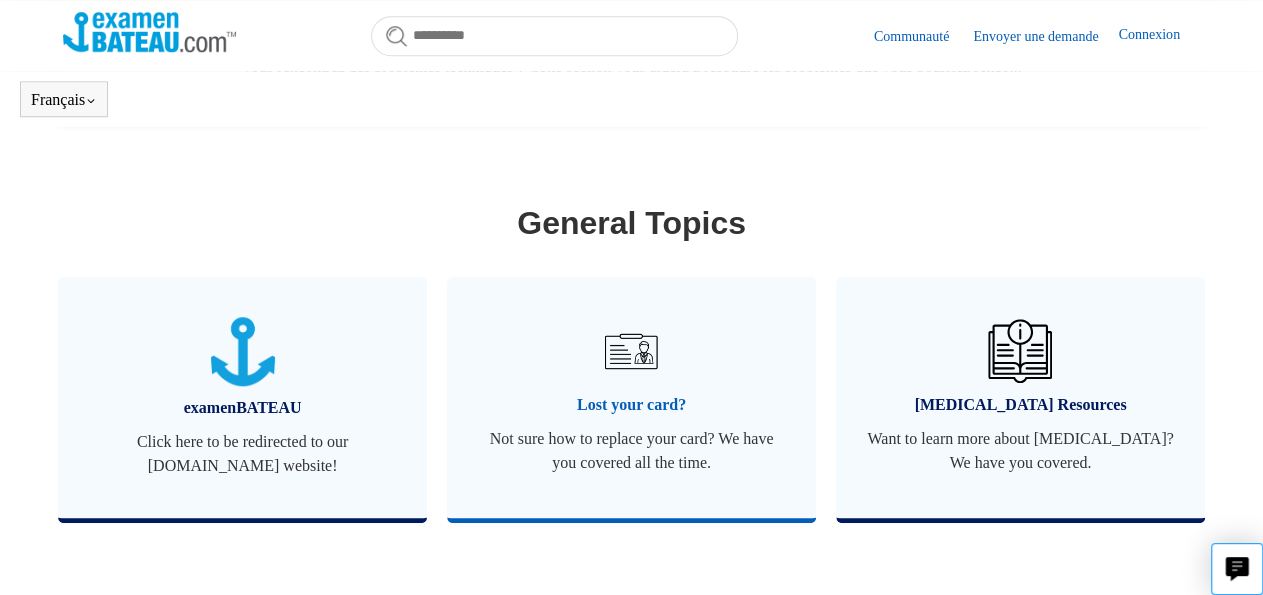 click on "Not sure how to replace your card? We have you covered all the time." at bounding box center [631, 451] 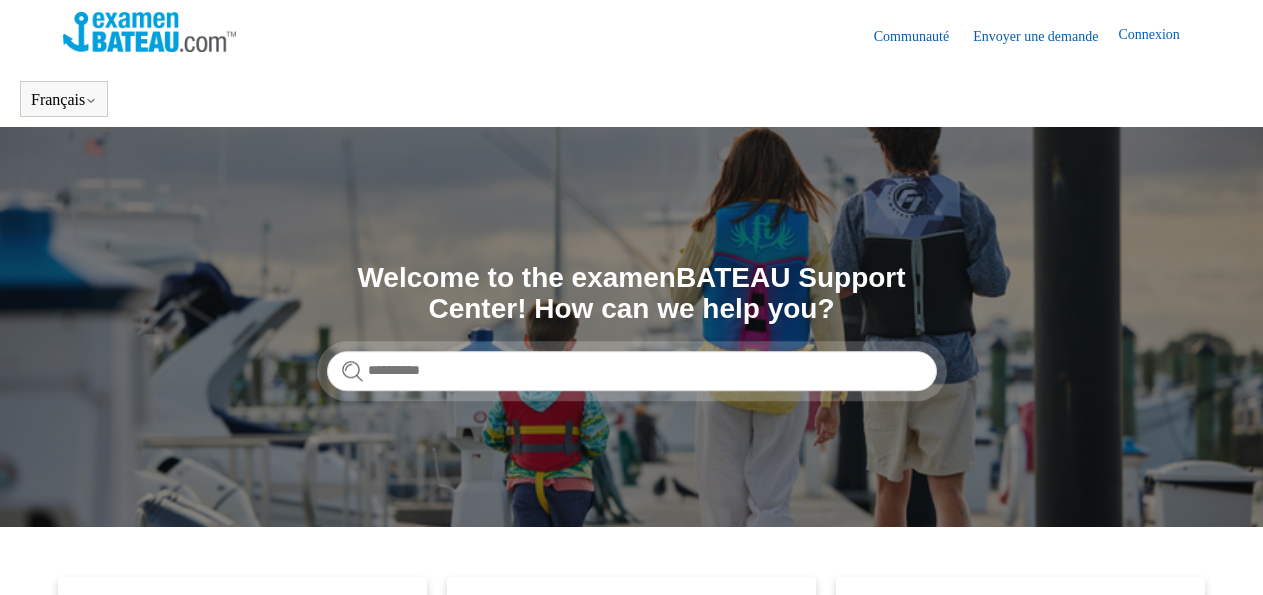 scroll, scrollTop: 0, scrollLeft: 0, axis: both 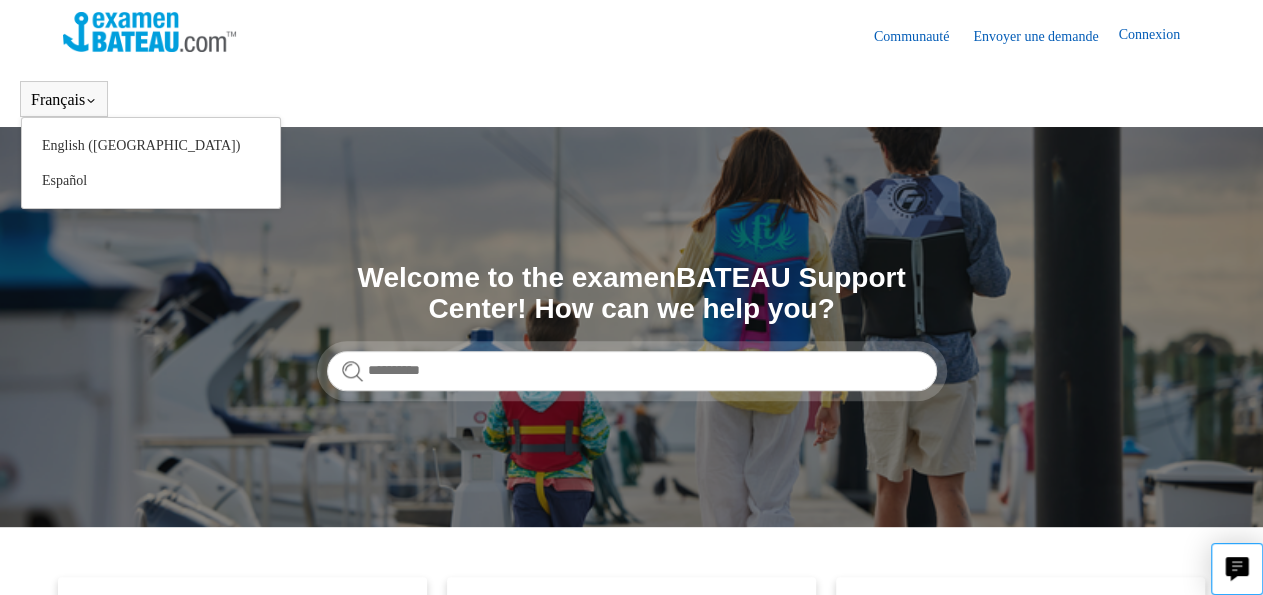click on "Français" at bounding box center [64, 100] 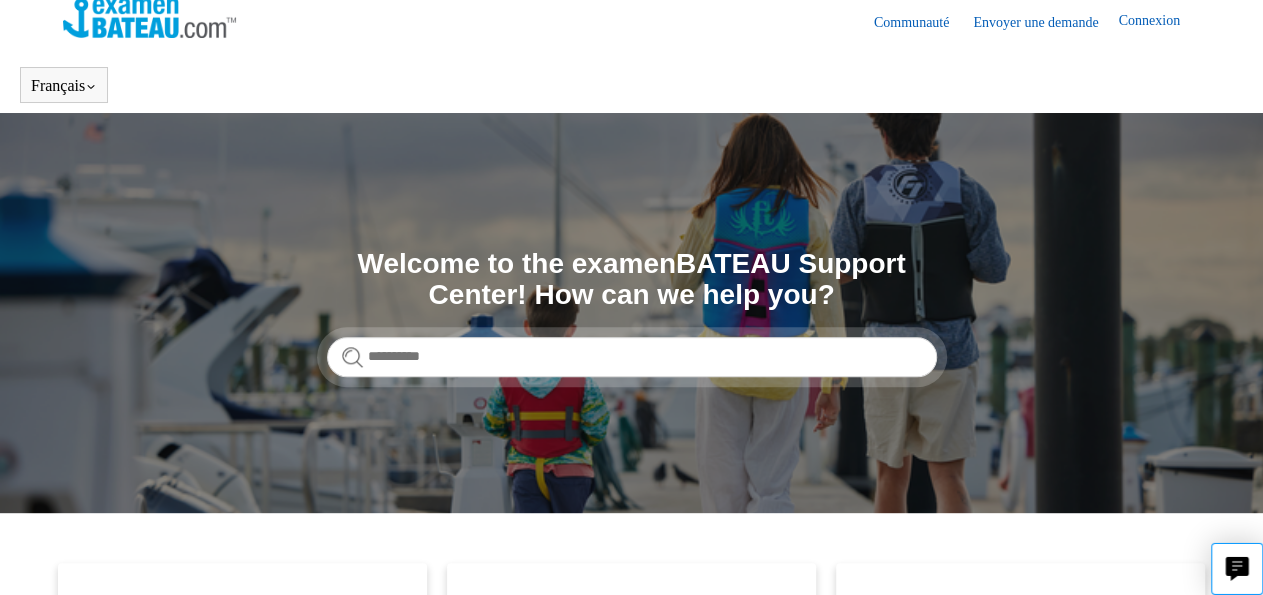 scroll, scrollTop: 0, scrollLeft: 0, axis: both 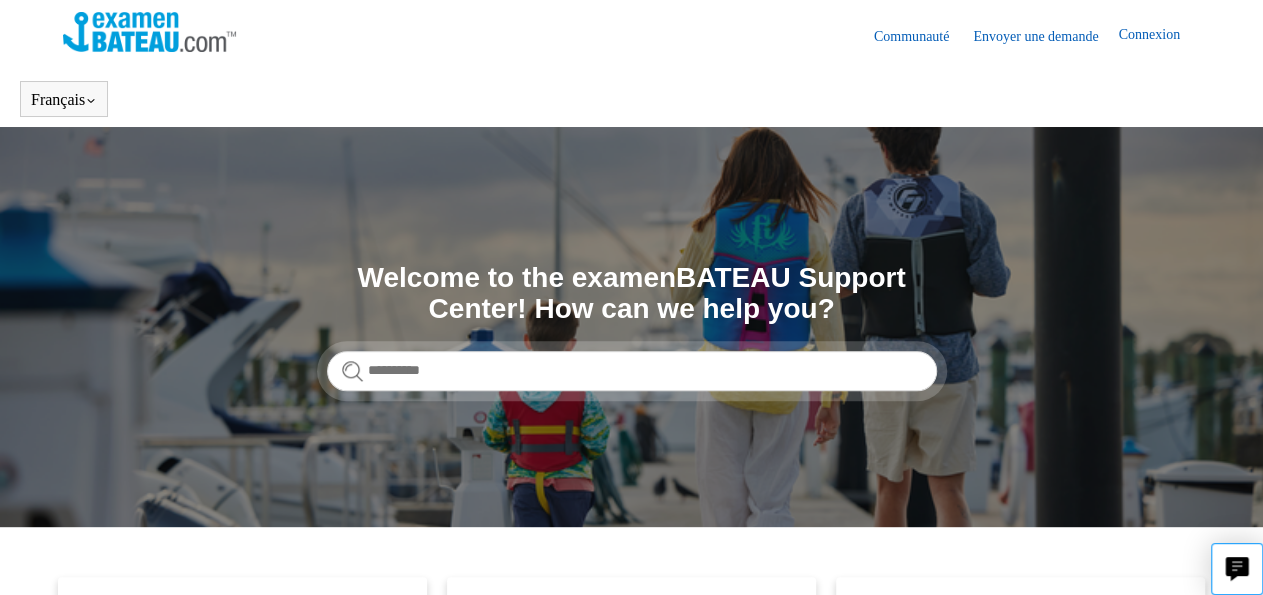 click on "Connexion" at bounding box center (1158, 36) 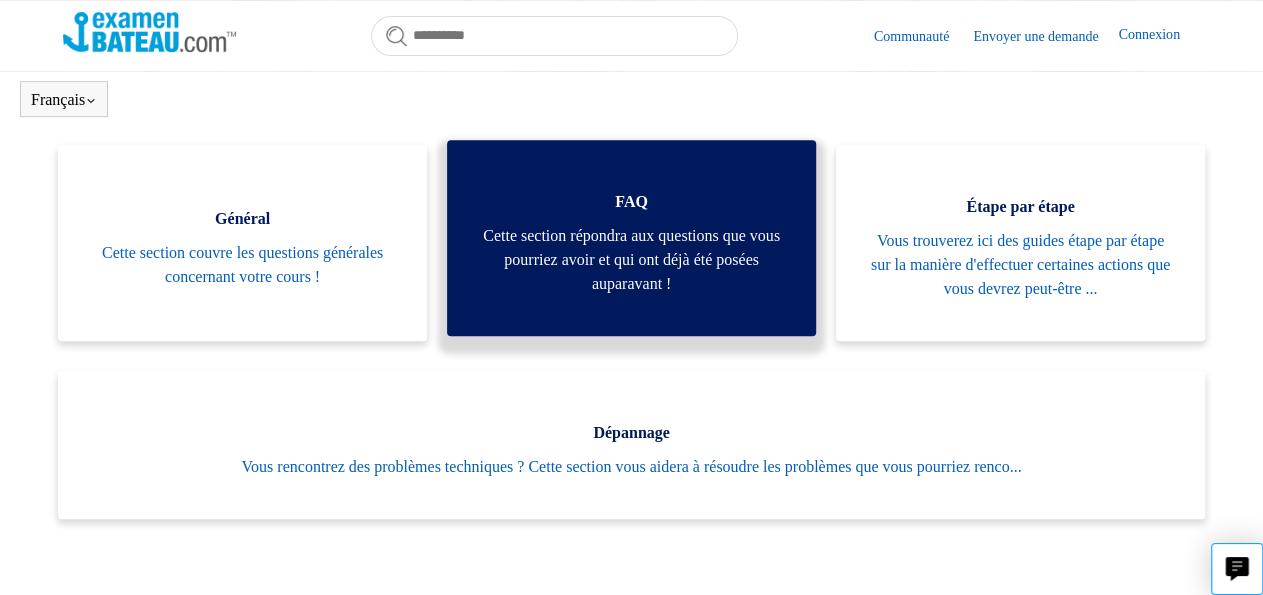 scroll, scrollTop: 360, scrollLeft: 0, axis: vertical 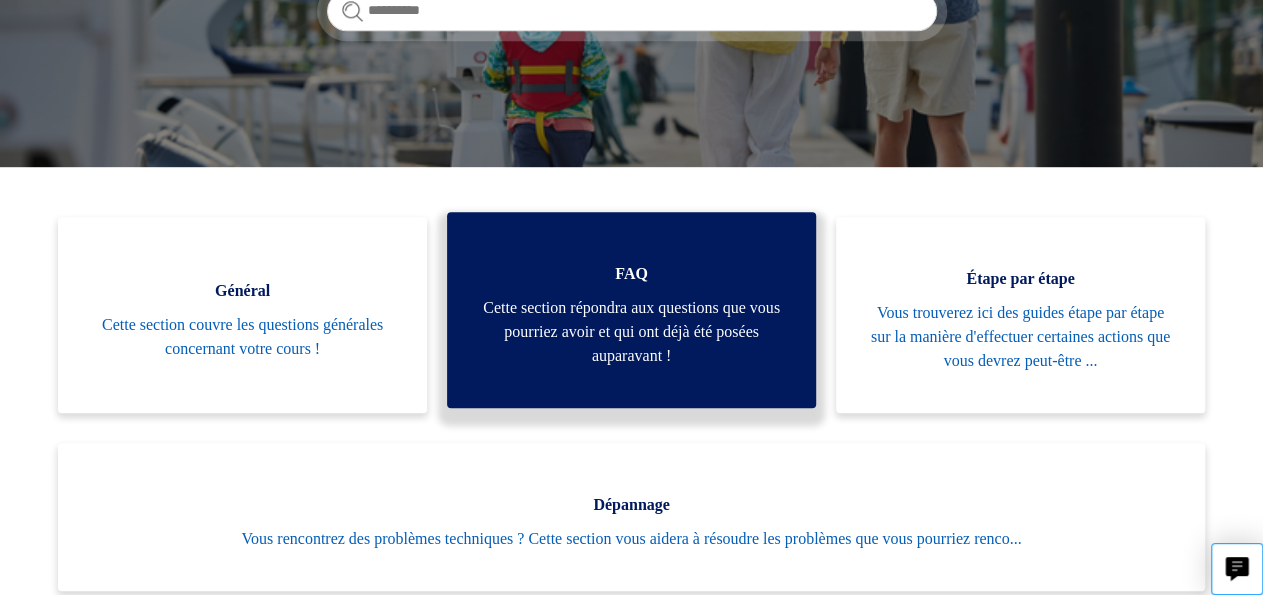 click on "Cette section répondra aux questions que vous pourriez avoir et qui ont déjà été posées auparavant !" at bounding box center [631, 332] 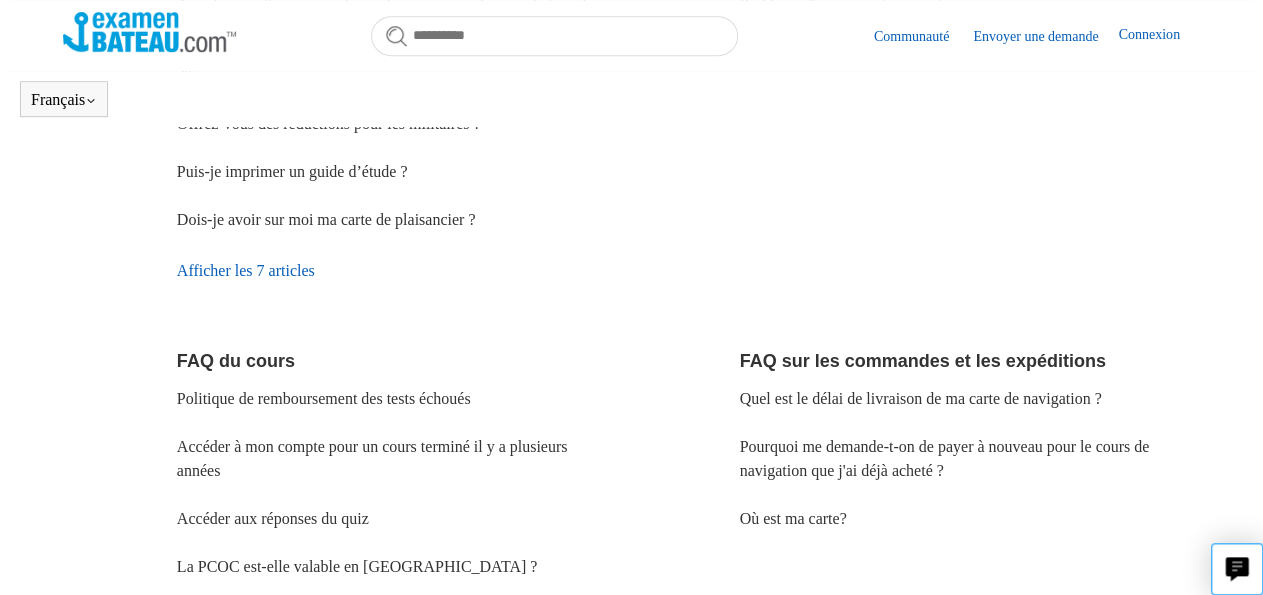 scroll, scrollTop: 520, scrollLeft: 0, axis: vertical 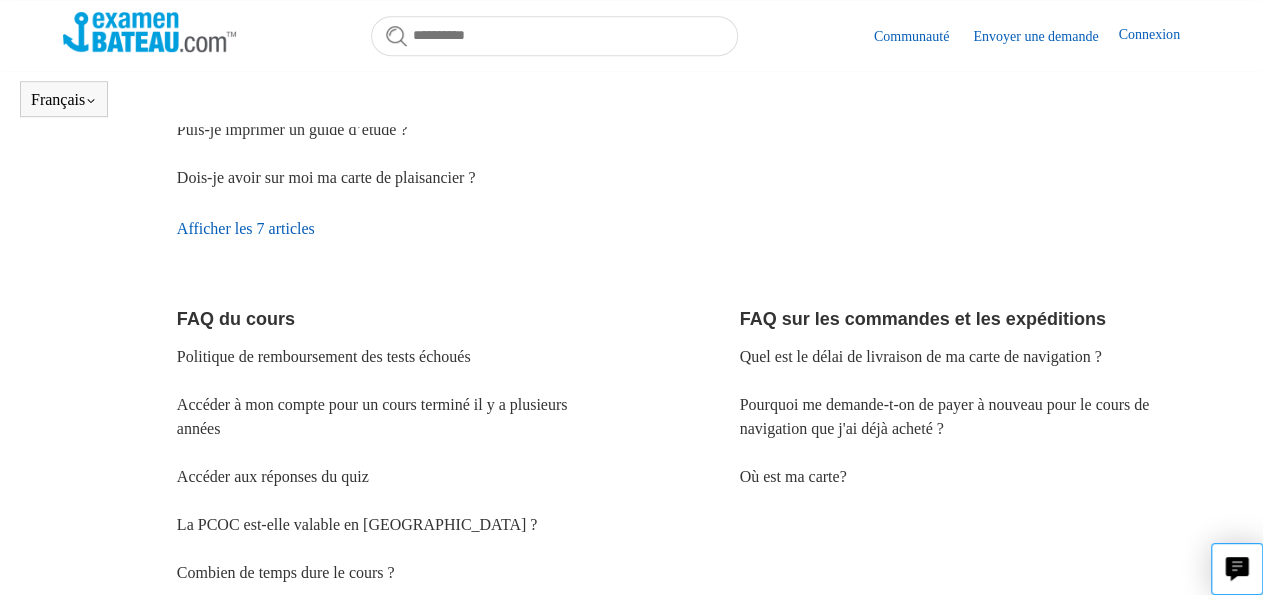 click on "Afficher les 7 articles" at bounding box center (407, 229) 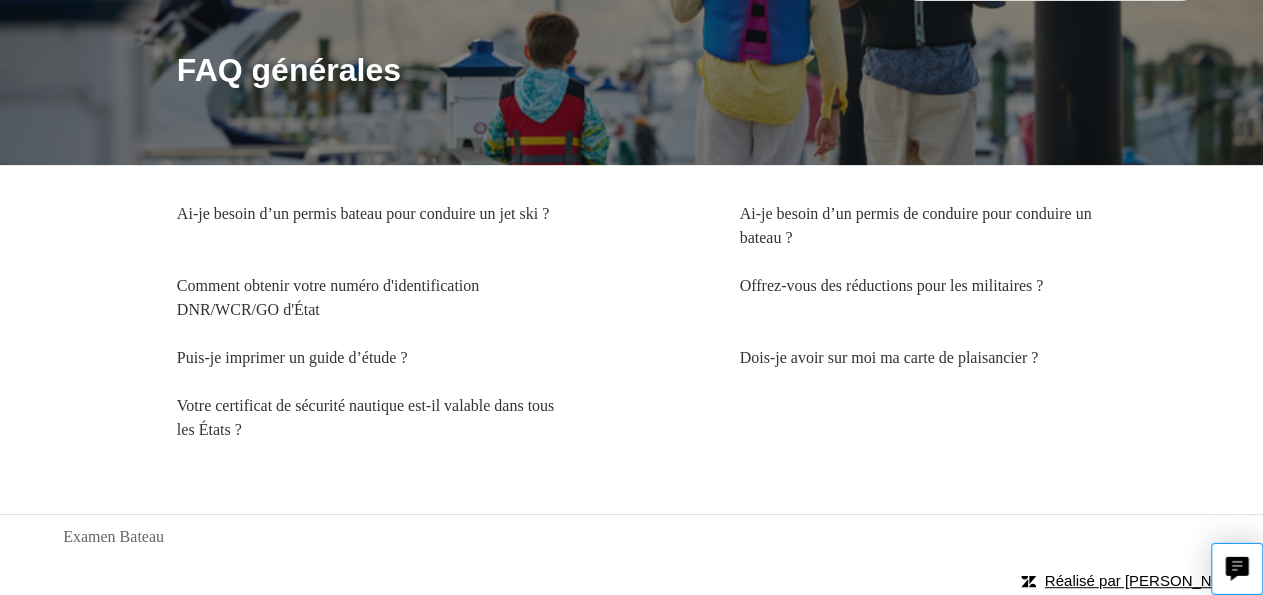 scroll, scrollTop: 217, scrollLeft: 0, axis: vertical 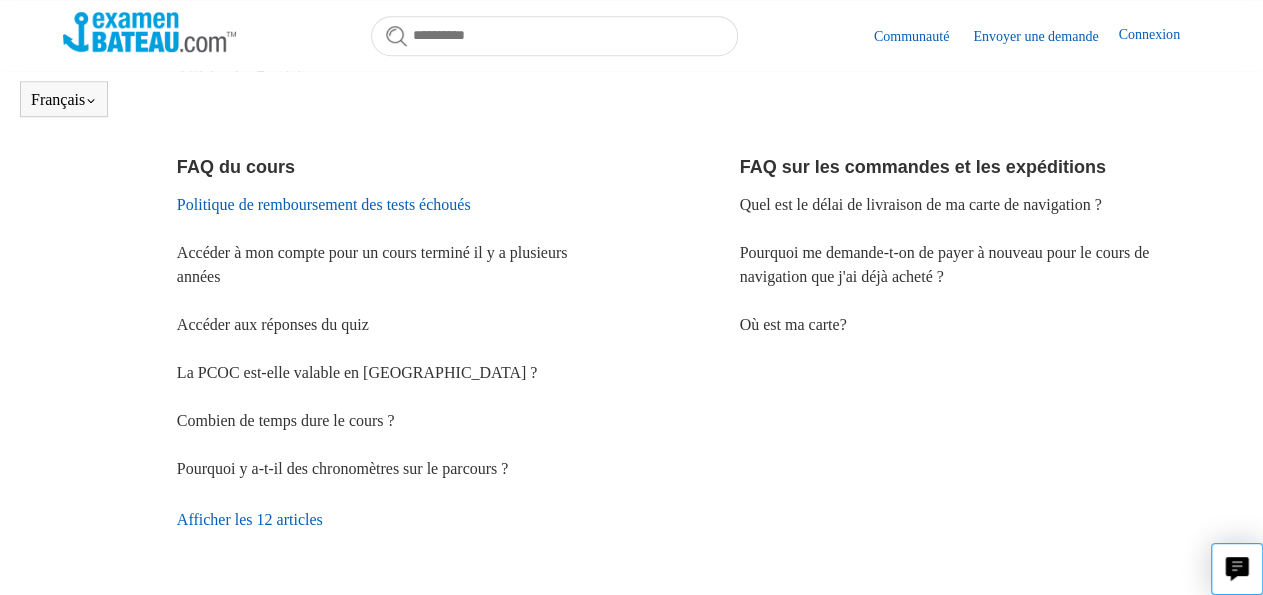 click on "Politique de remboursement des tests échoués" at bounding box center (324, 204) 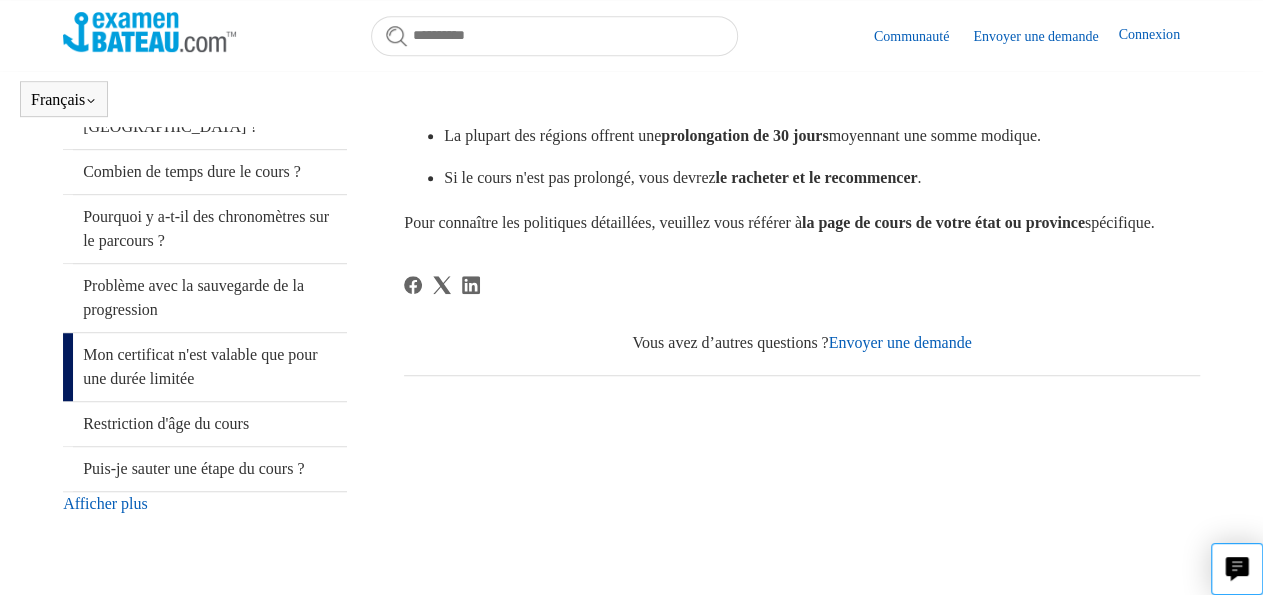 scroll, scrollTop: 388, scrollLeft: 0, axis: vertical 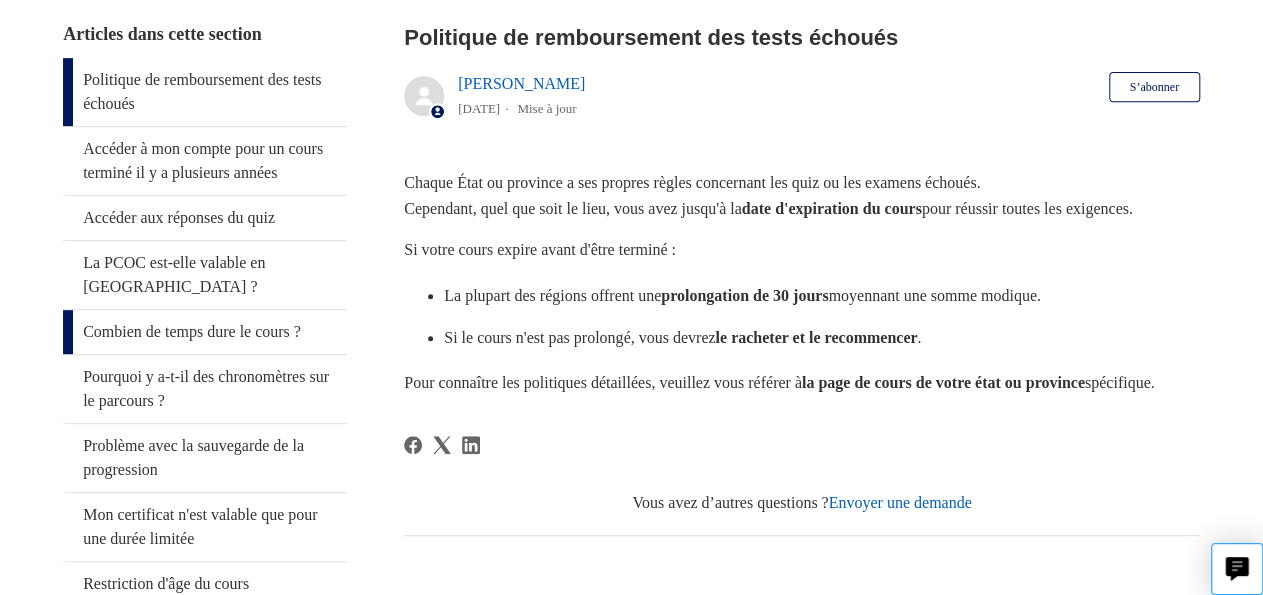 click on "Combien de temps dure le cours ?" at bounding box center [205, 332] 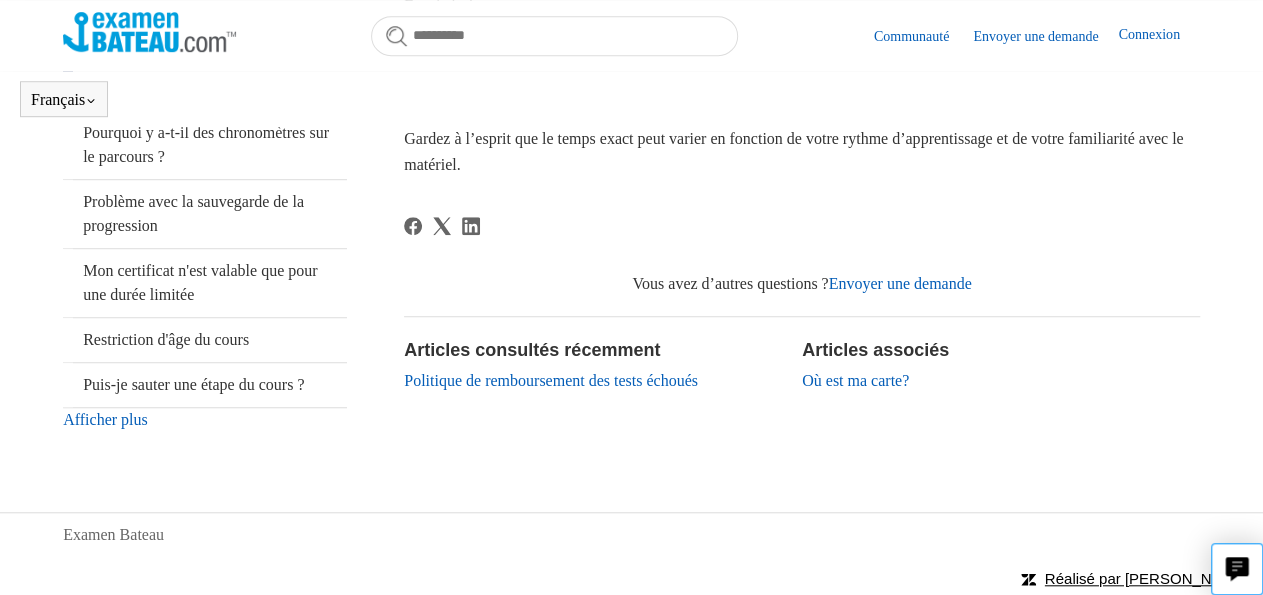 scroll, scrollTop: 596, scrollLeft: 0, axis: vertical 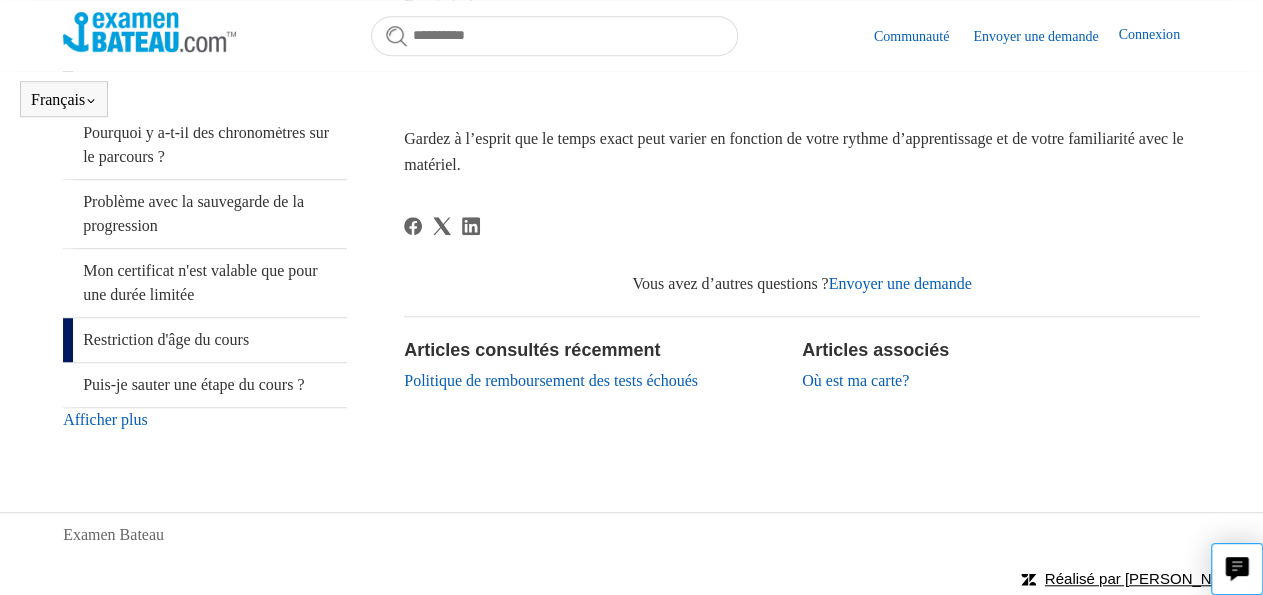 click on "Restriction d'âge du cours" at bounding box center (205, 340) 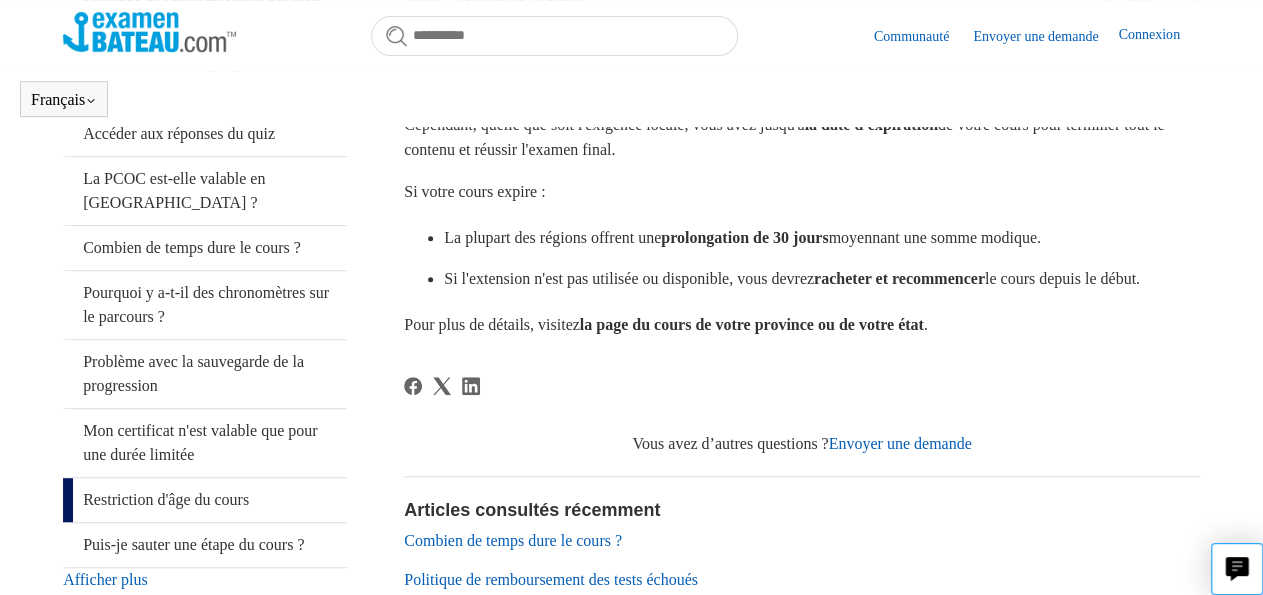 scroll, scrollTop: 520, scrollLeft: 0, axis: vertical 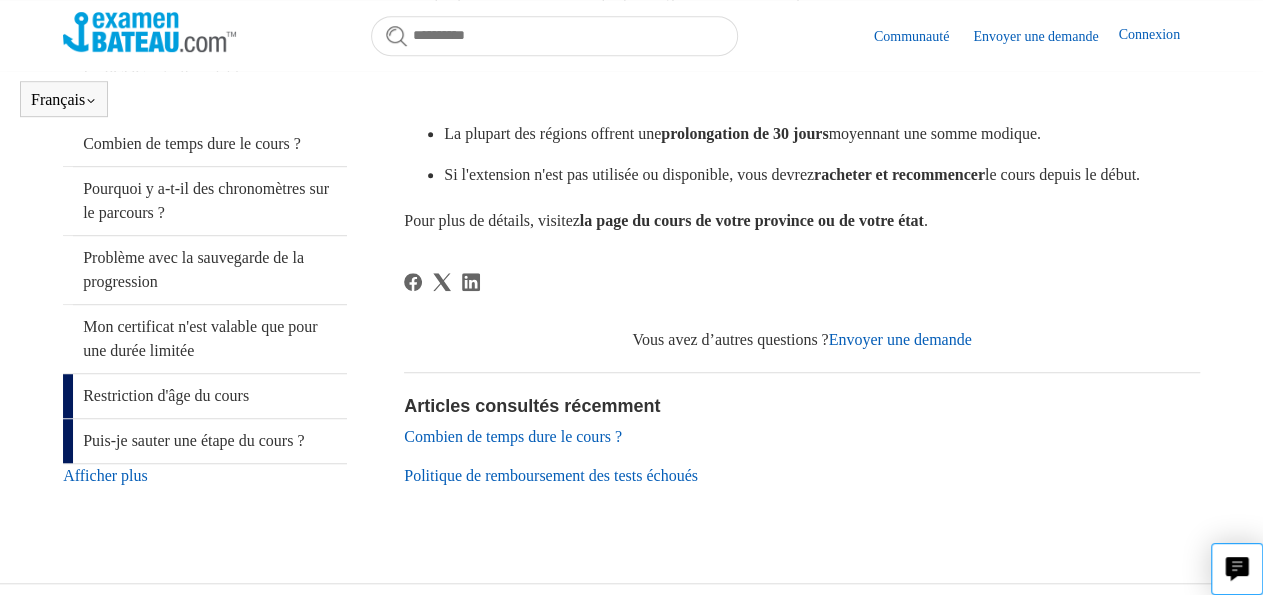 click on "Puis-je sauter une étape du cours ?" at bounding box center (205, 441) 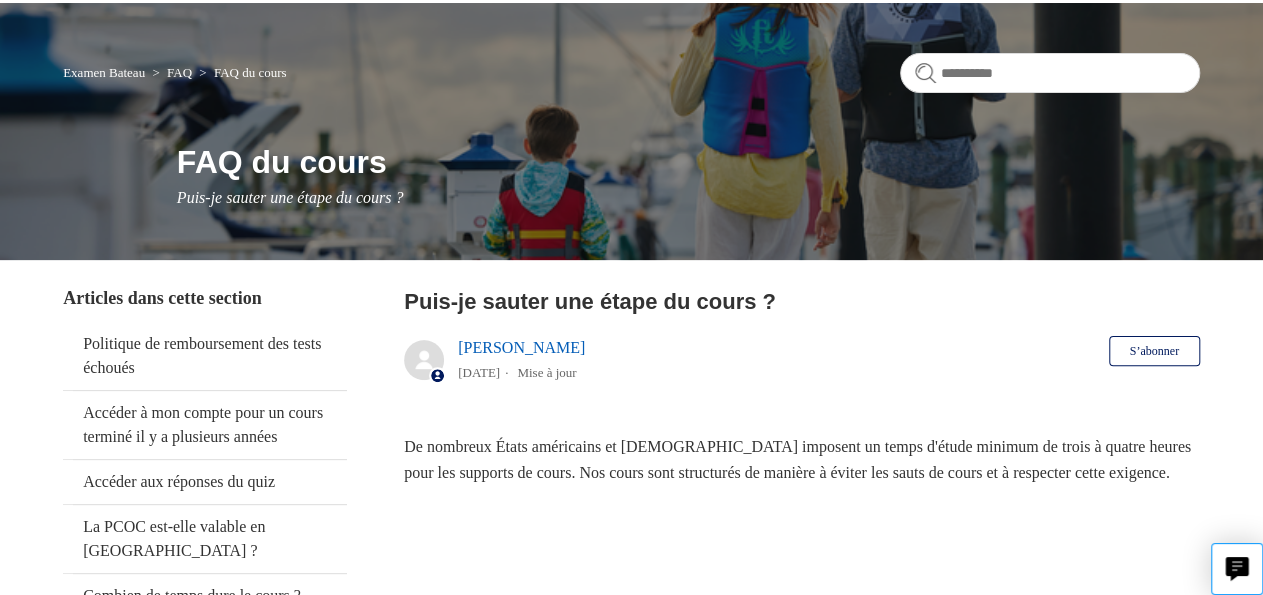 scroll, scrollTop: 0, scrollLeft: 0, axis: both 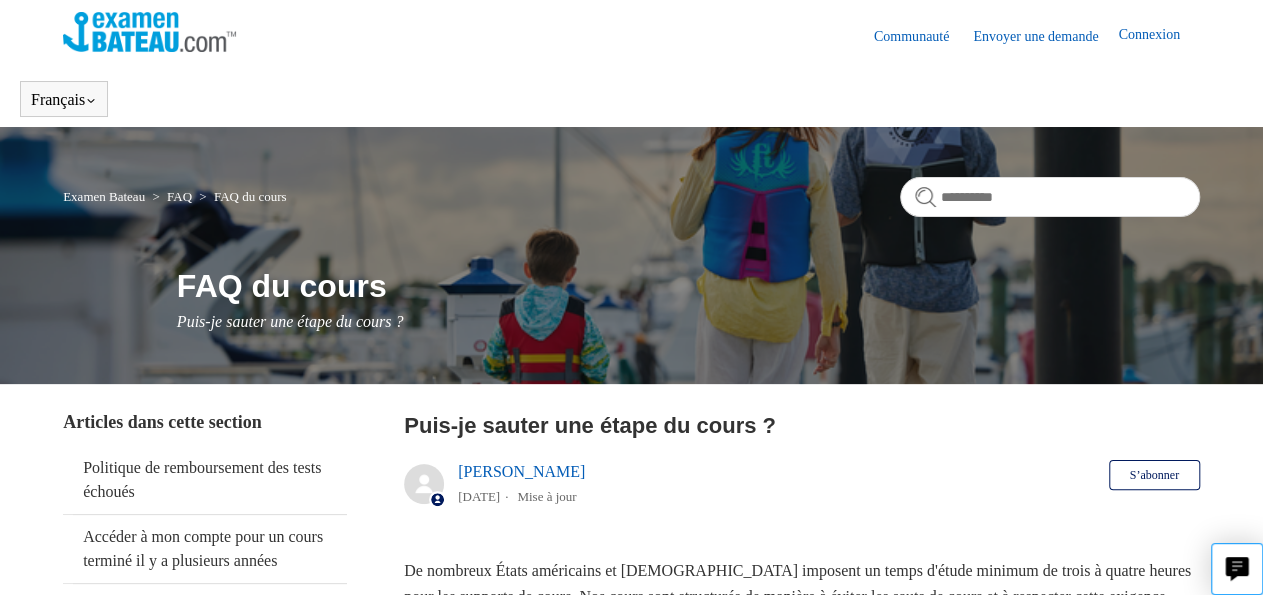 click on "Envoyer une demande" at bounding box center (1045, 36) 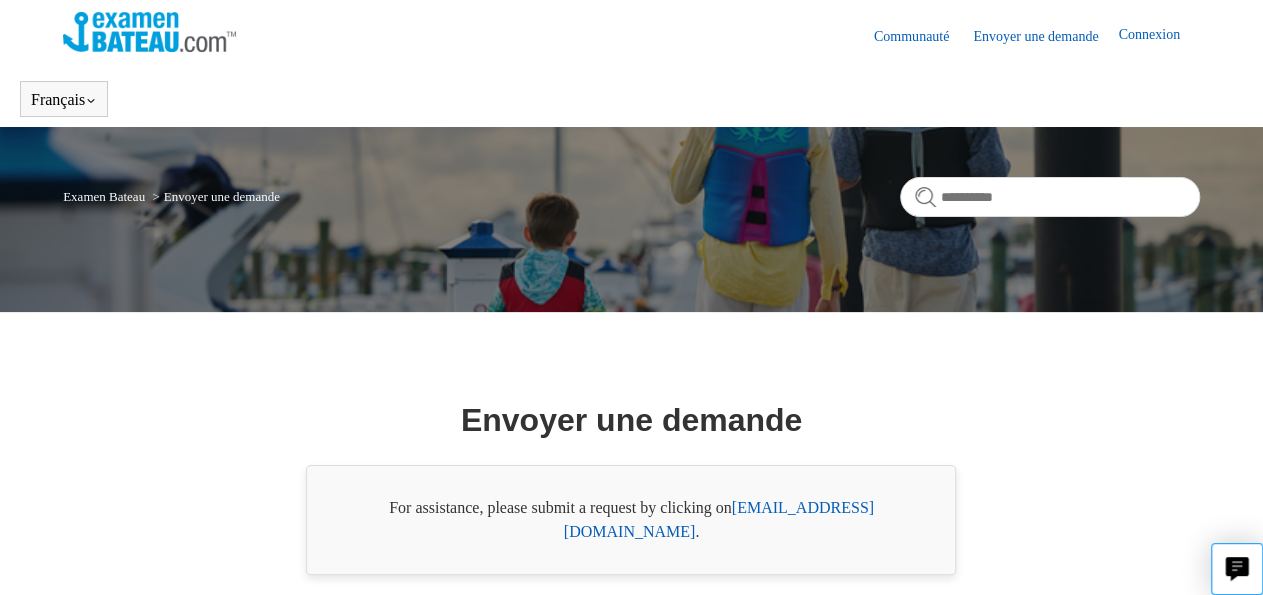 scroll, scrollTop: 181, scrollLeft: 0, axis: vertical 